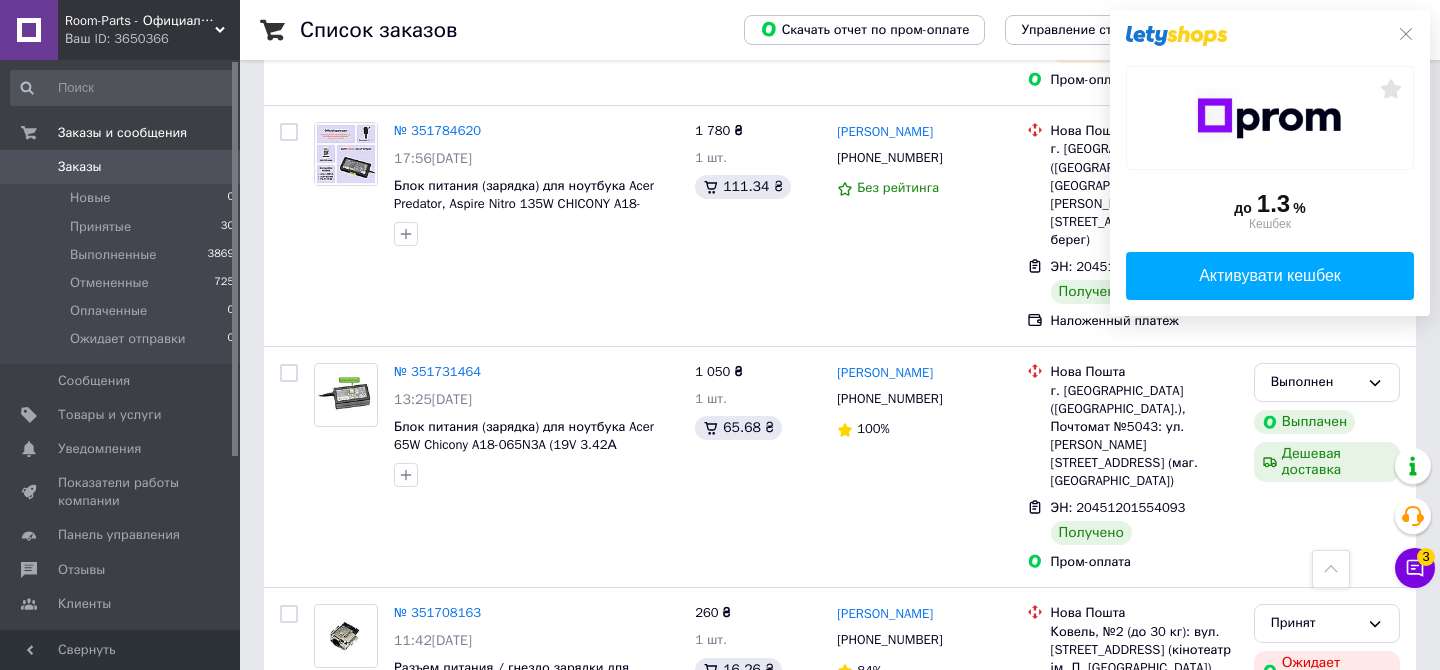 scroll, scrollTop: 1654, scrollLeft: 0, axis: vertical 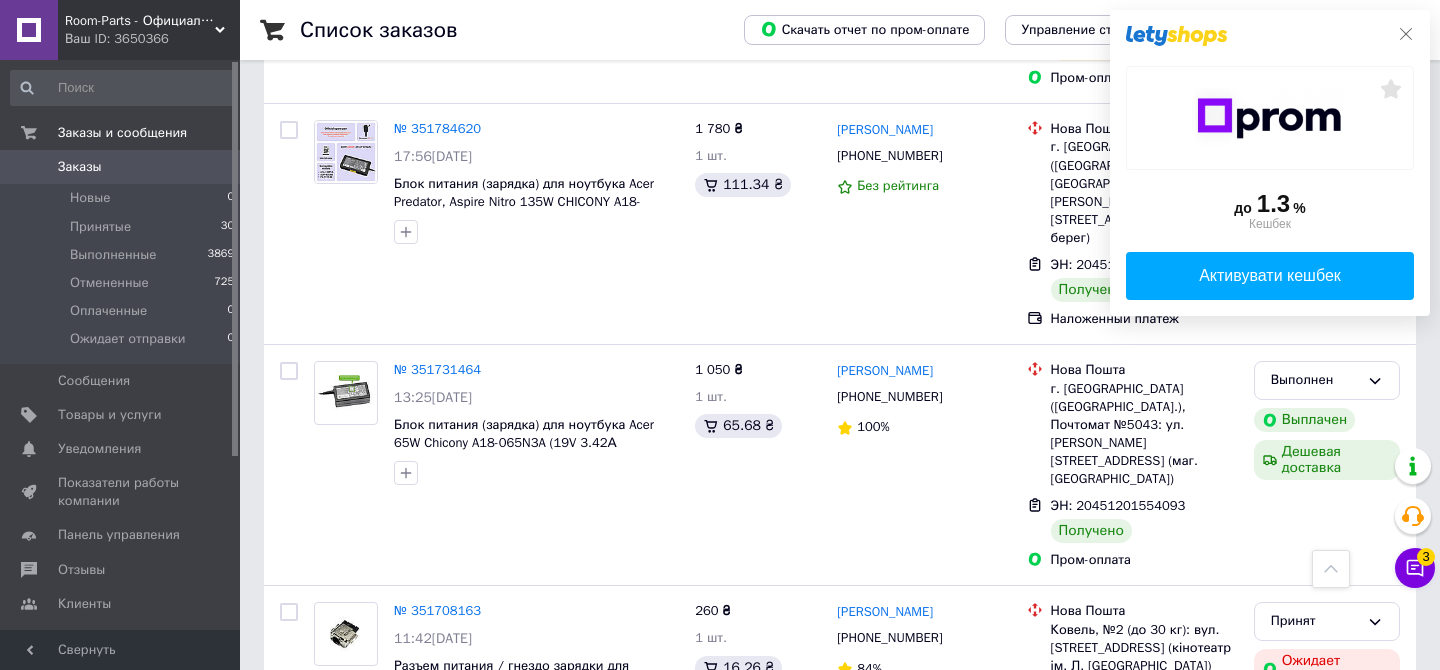 click 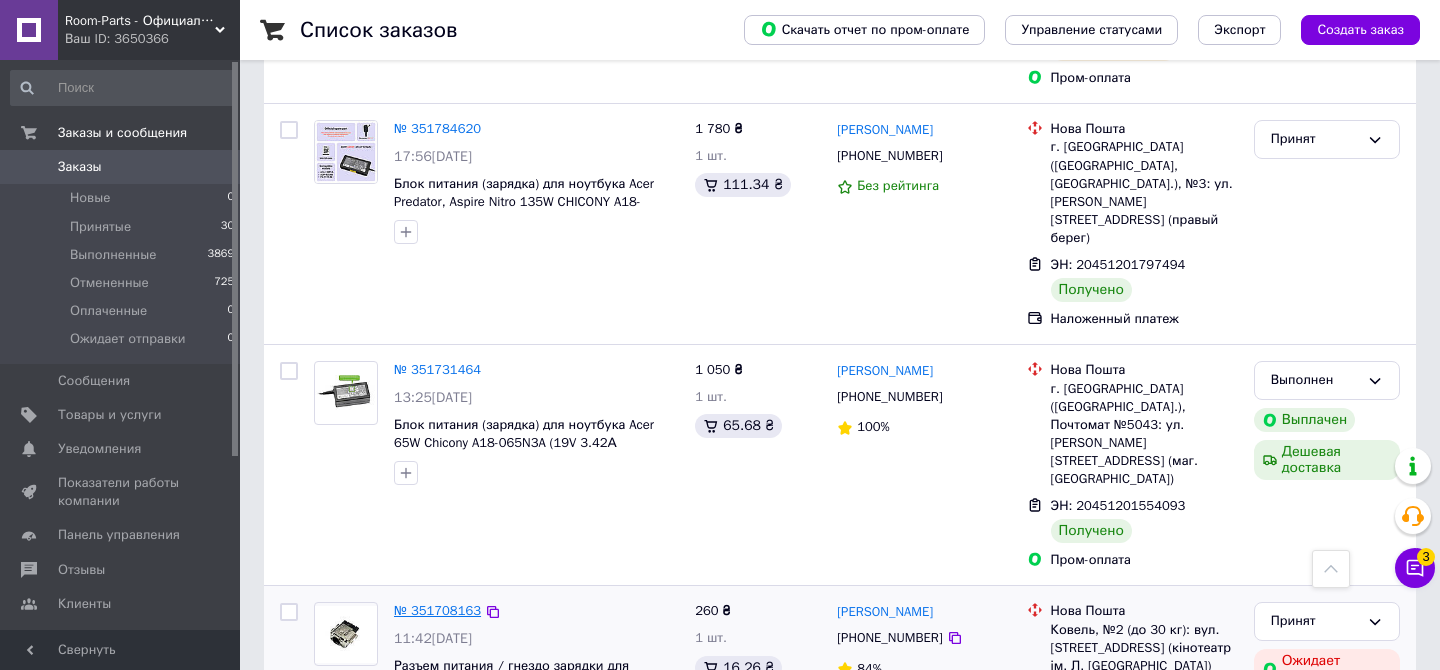 click on "№ 351708163" at bounding box center [437, 610] 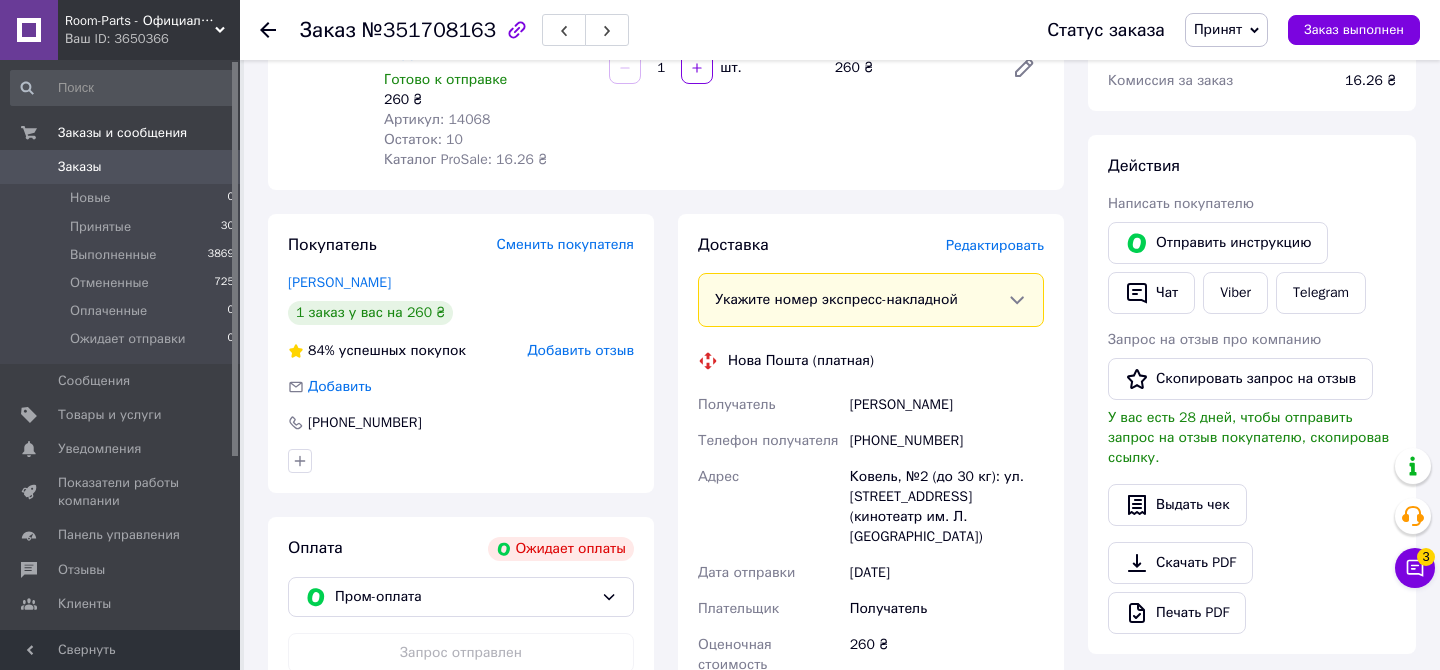 scroll, scrollTop: 269, scrollLeft: 0, axis: vertical 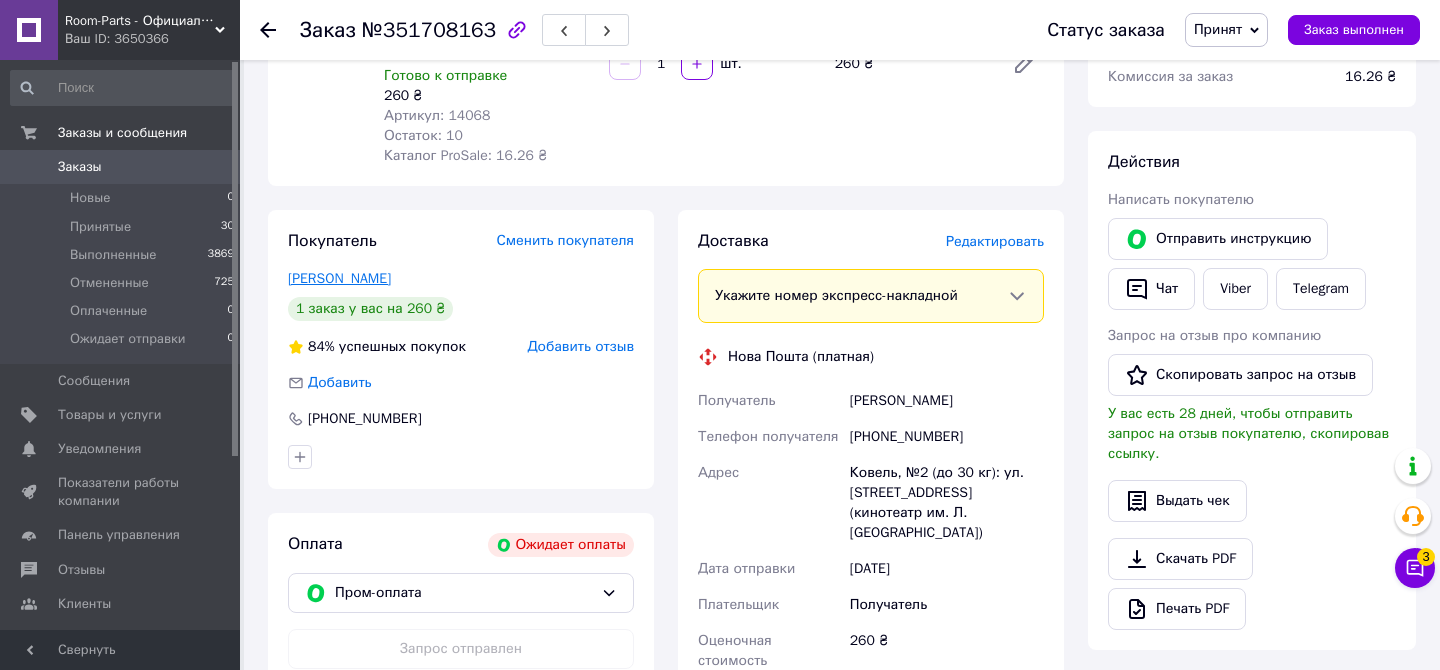 click on "[PERSON_NAME]" at bounding box center (339, 278) 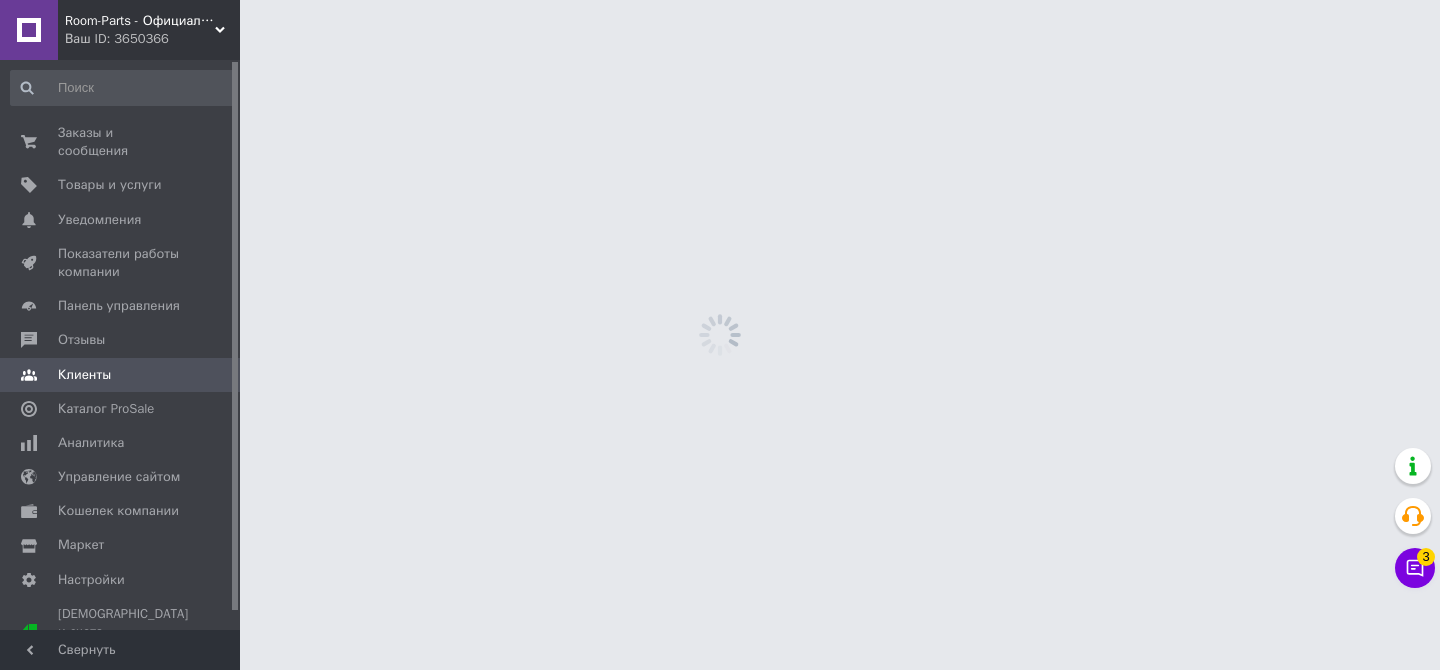 scroll, scrollTop: 0, scrollLeft: 0, axis: both 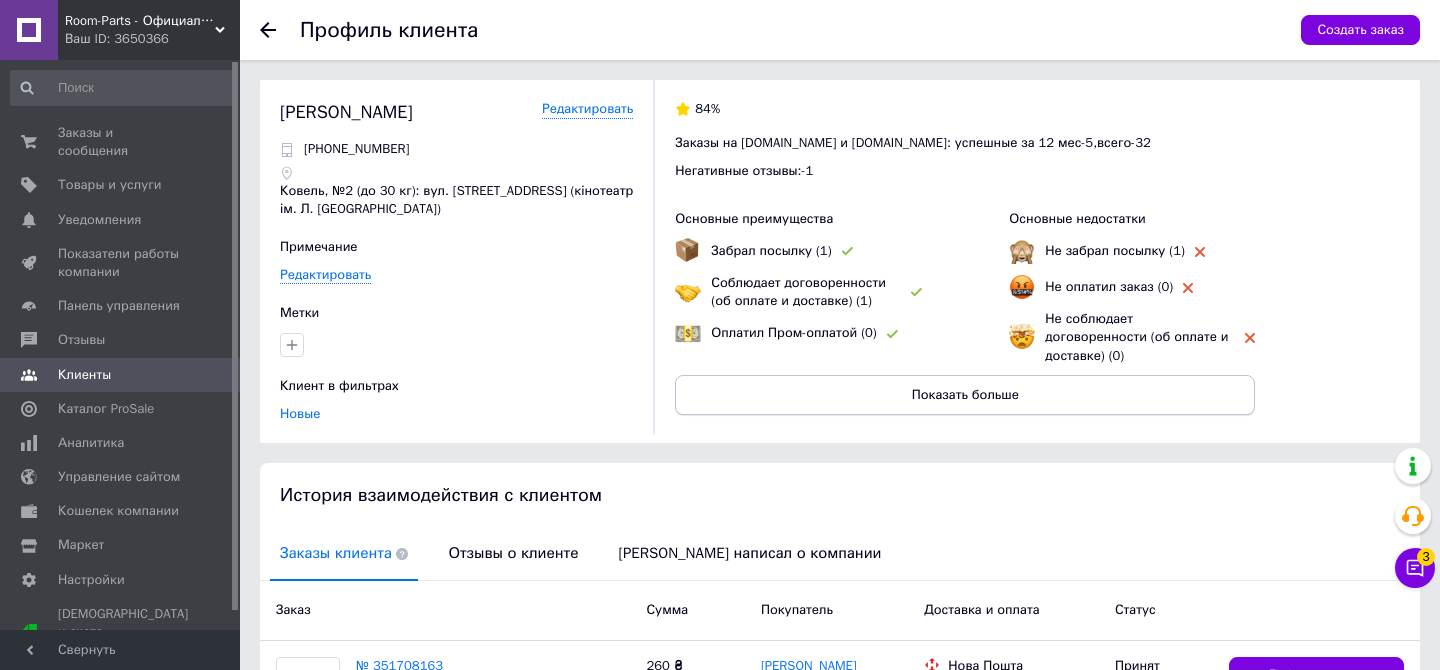 click on "Показать больше" at bounding box center [965, 395] 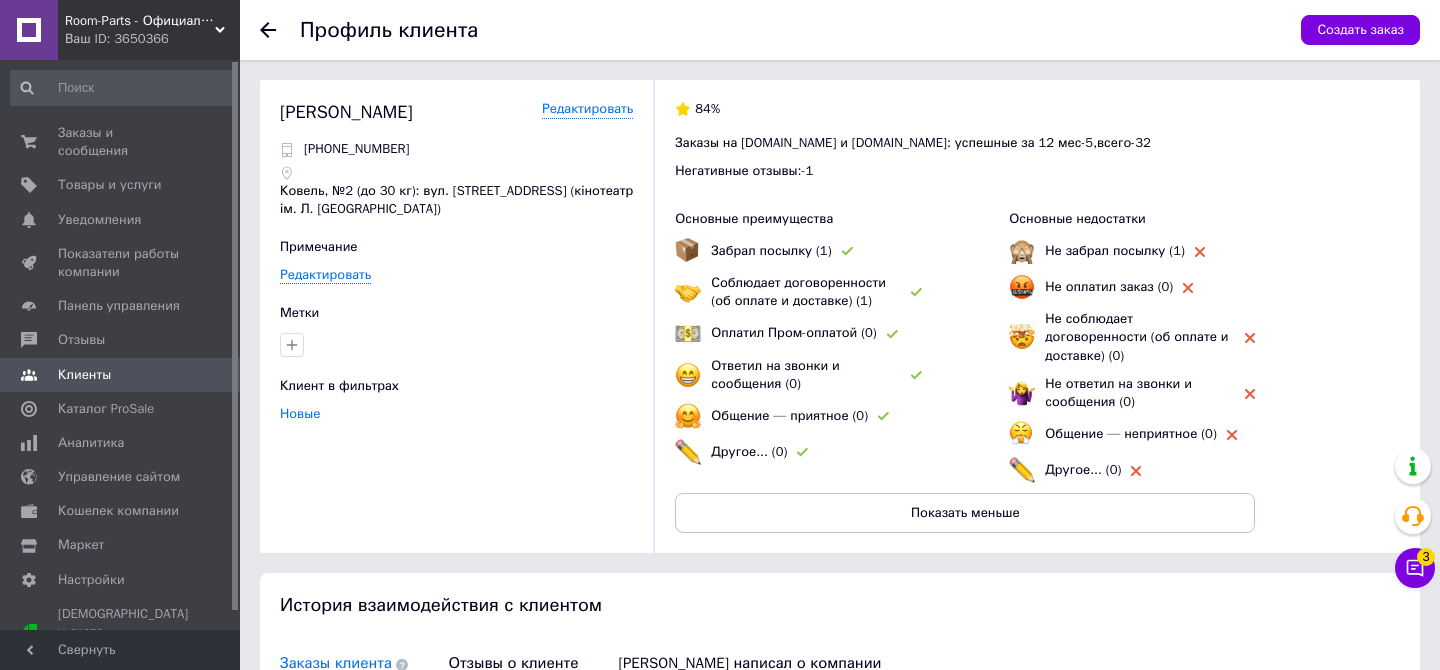 click 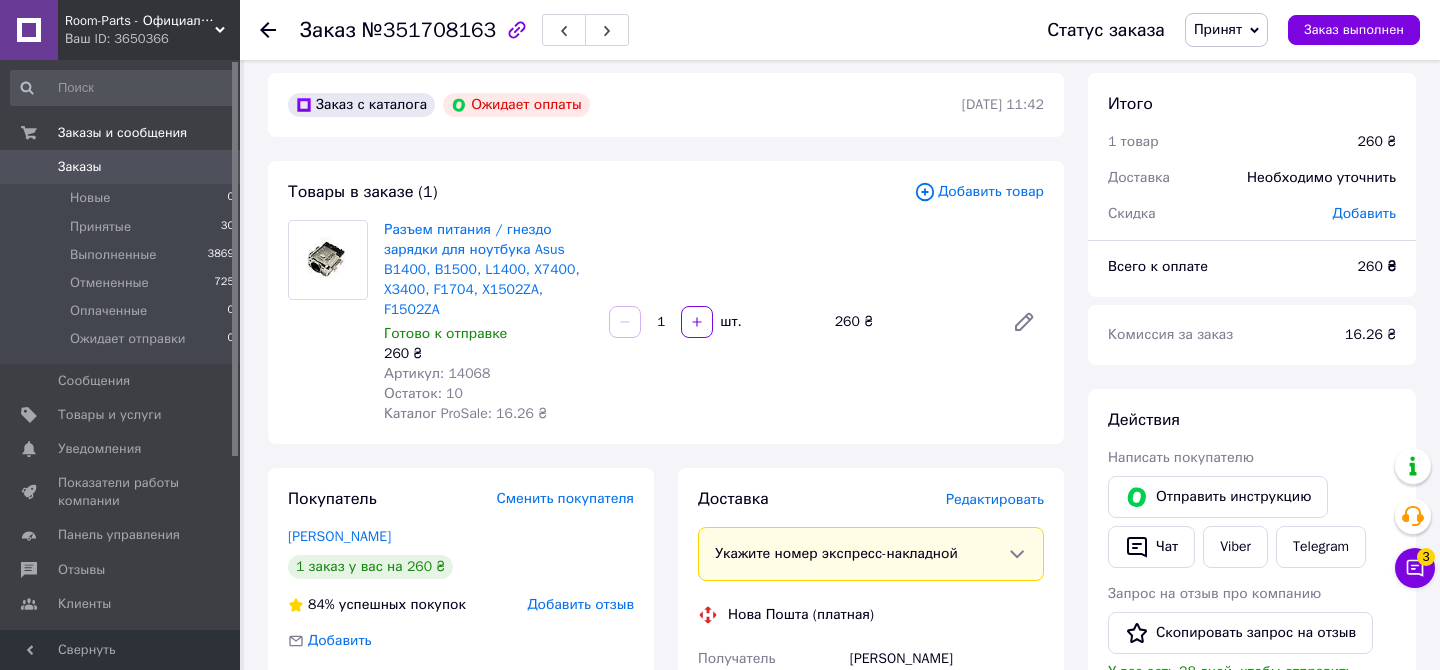 scroll, scrollTop: 0, scrollLeft: 0, axis: both 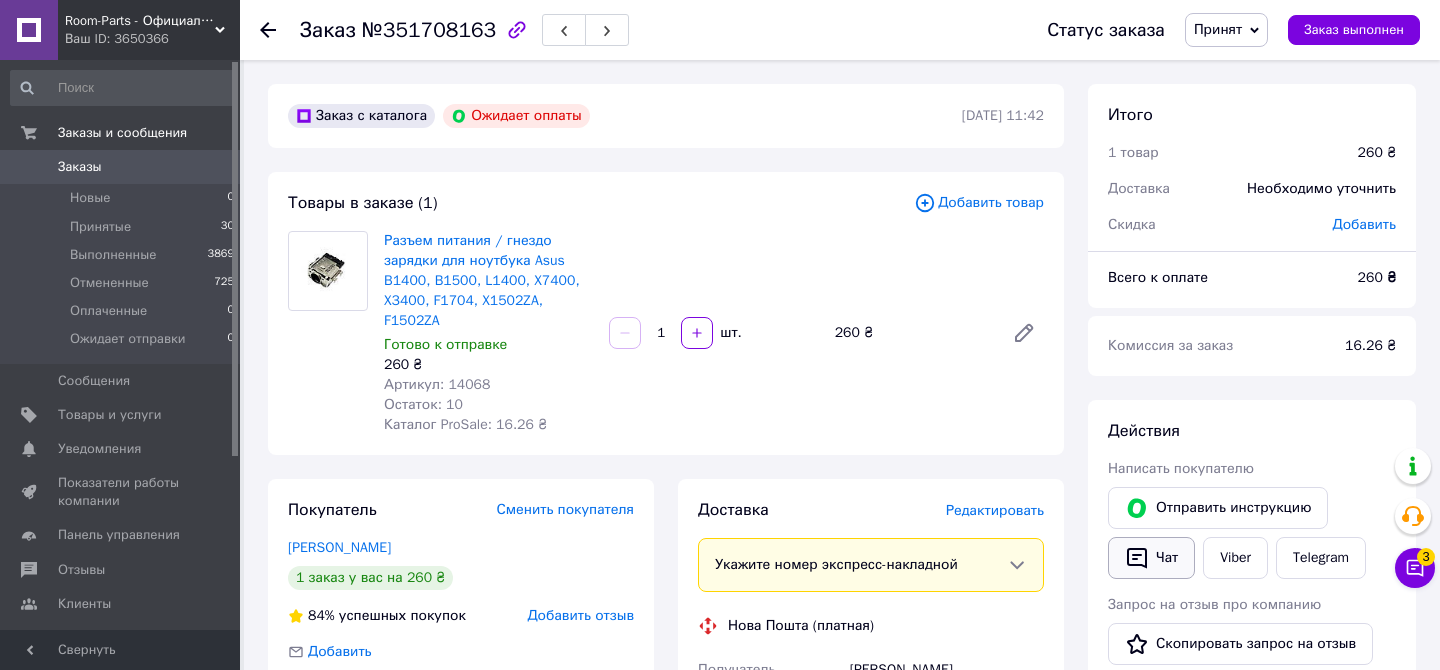click on "Чат" at bounding box center [1151, 558] 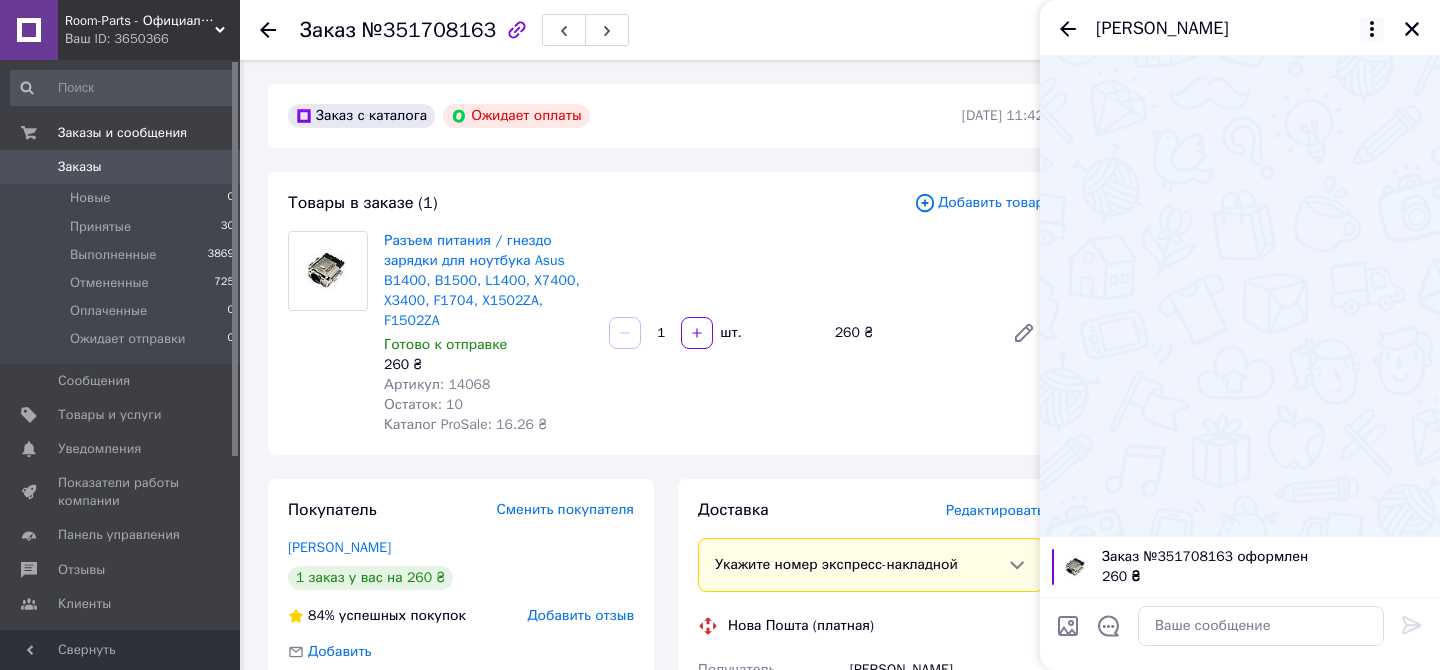 click 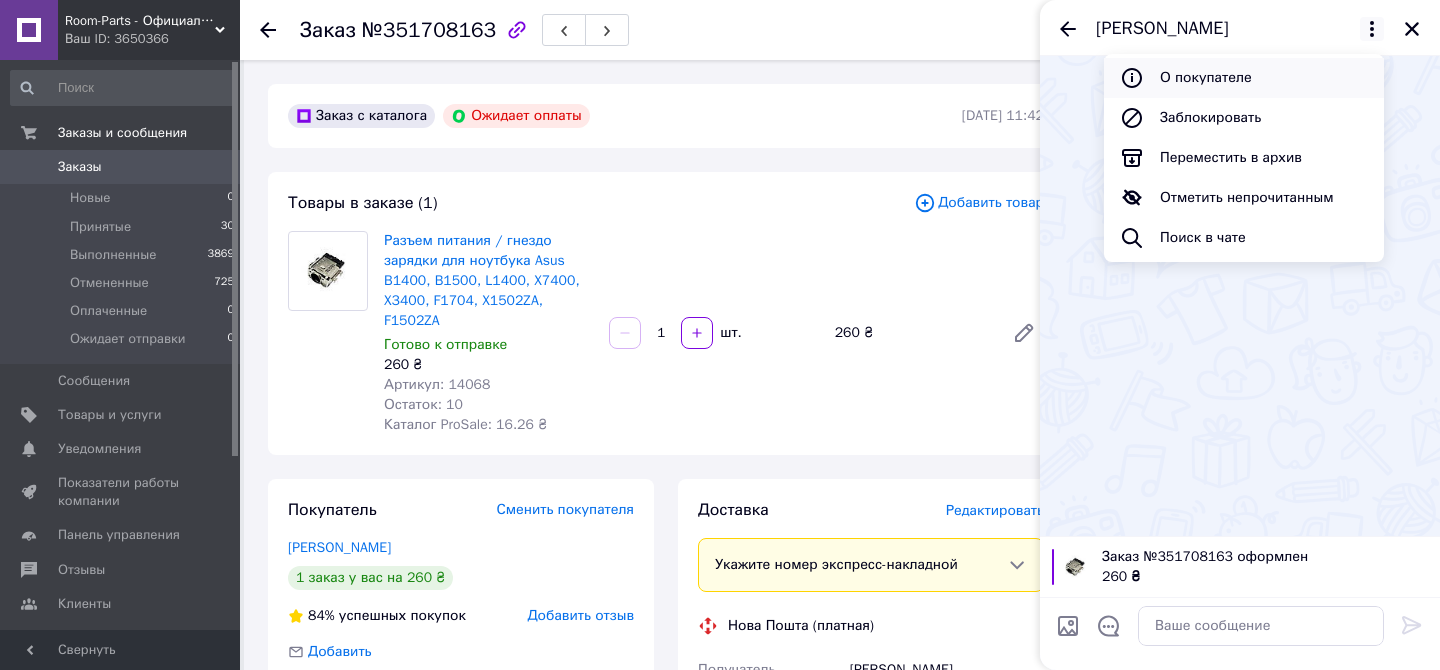click on "О покупателе" at bounding box center (1244, 78) 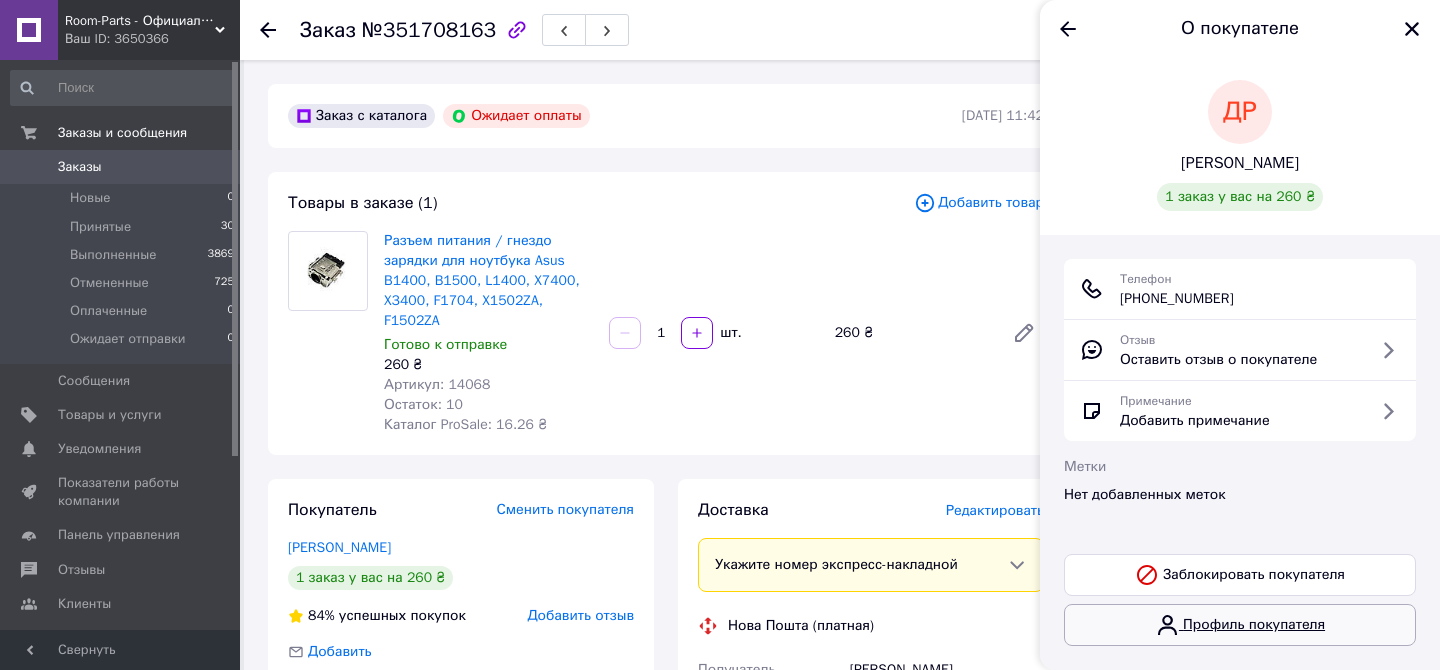click on "Профиль покупателя" at bounding box center [1240, 625] 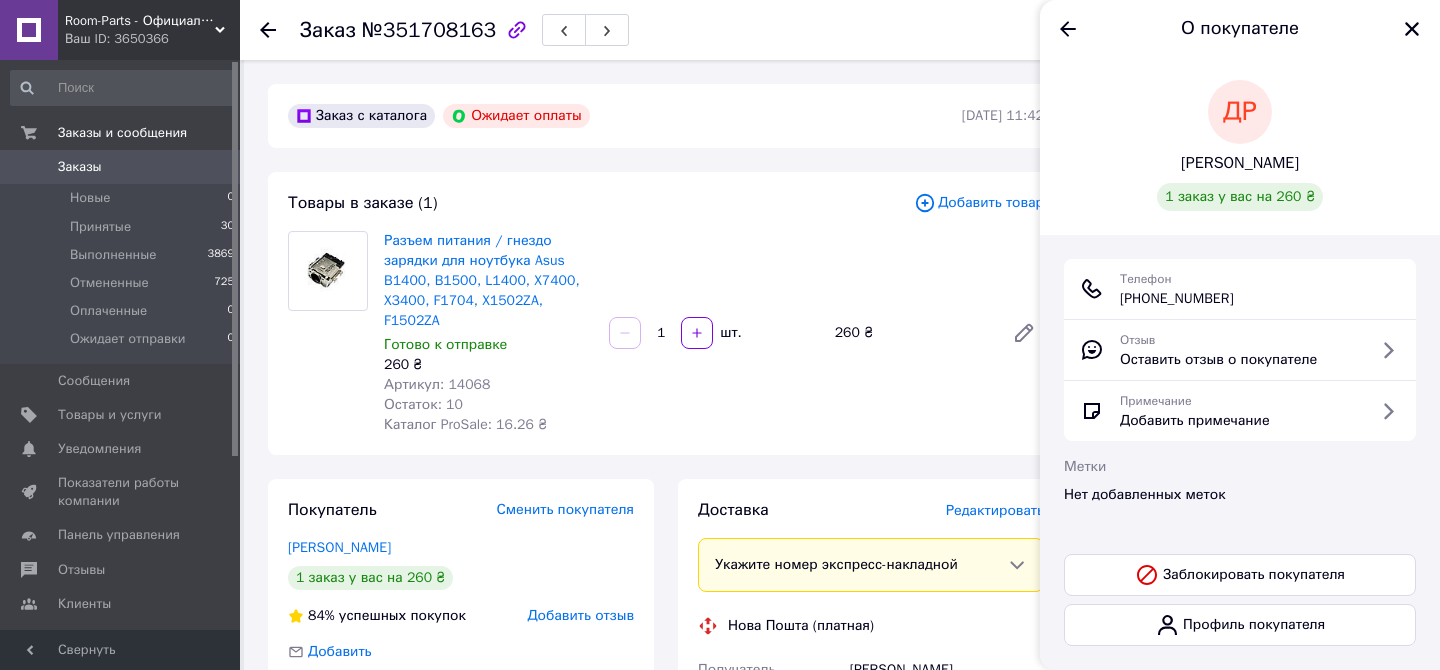 click 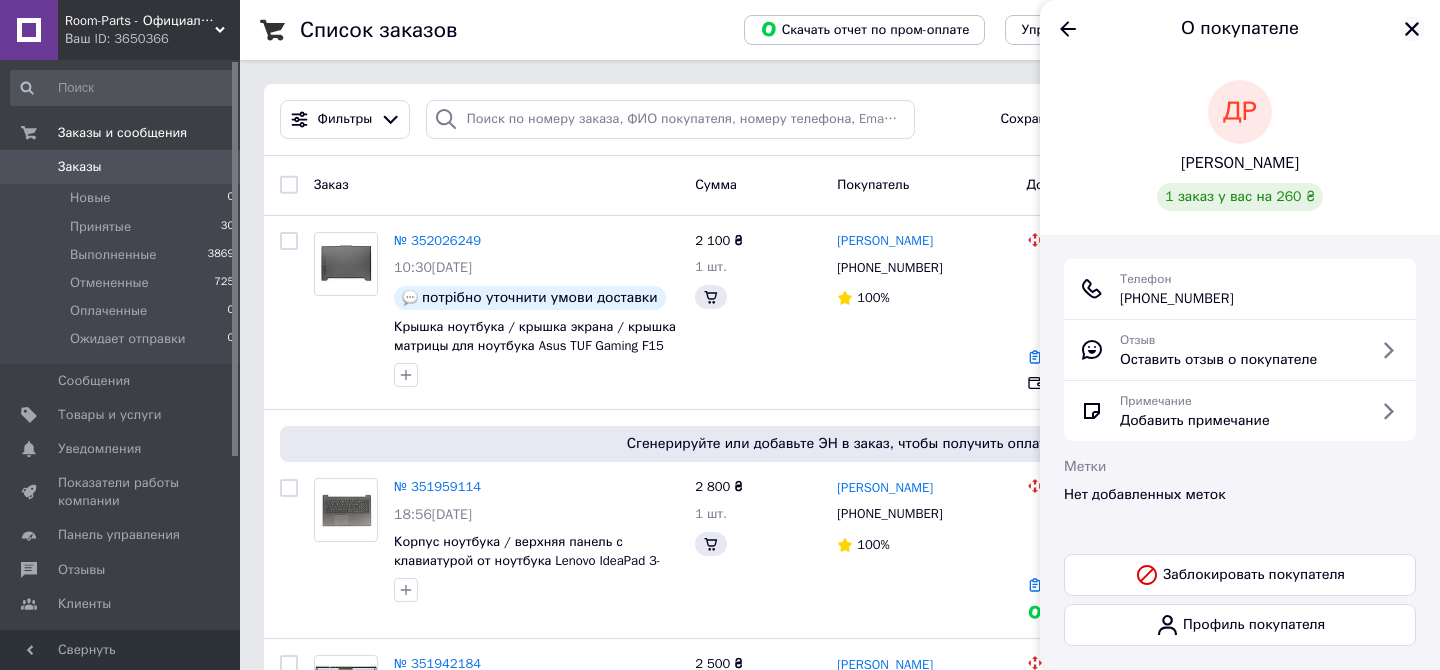 click 